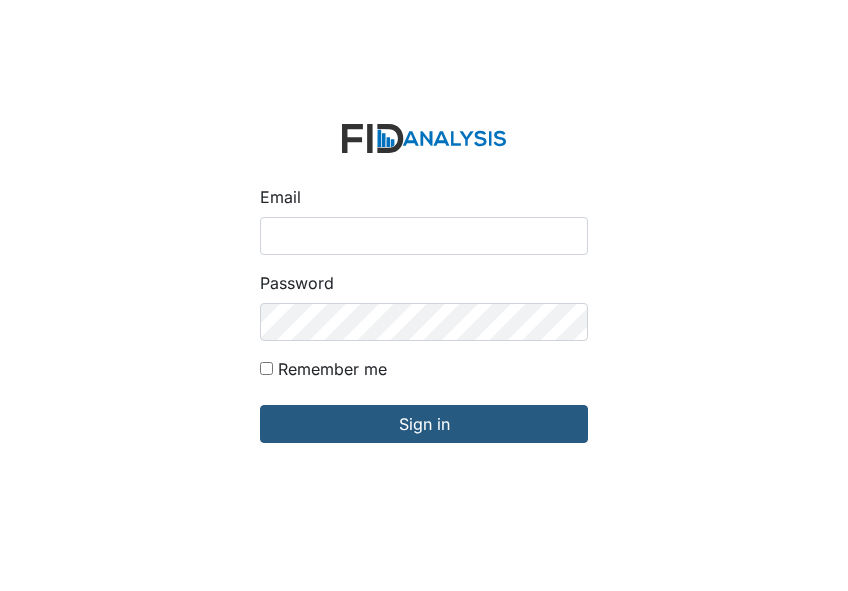 scroll, scrollTop: 0, scrollLeft: 0, axis: both 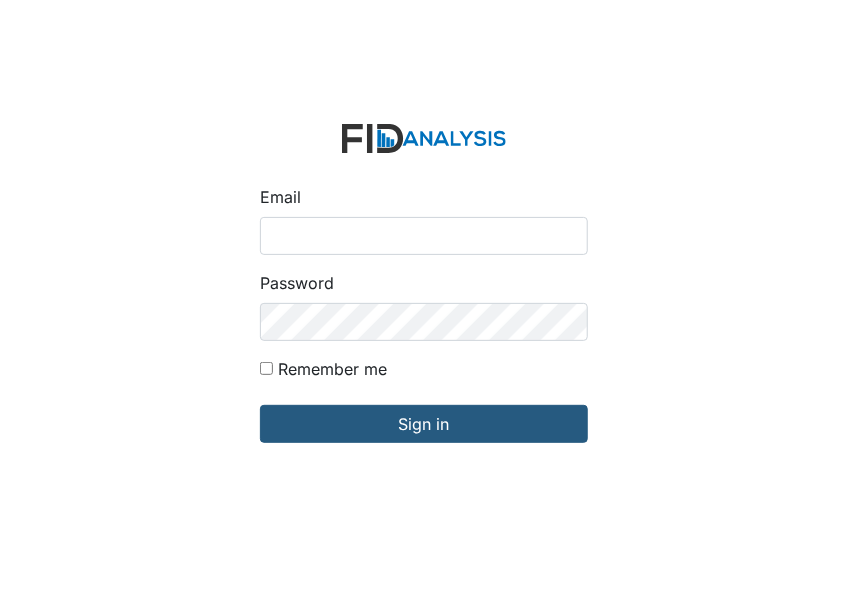 click on "Email" at bounding box center (424, 236) 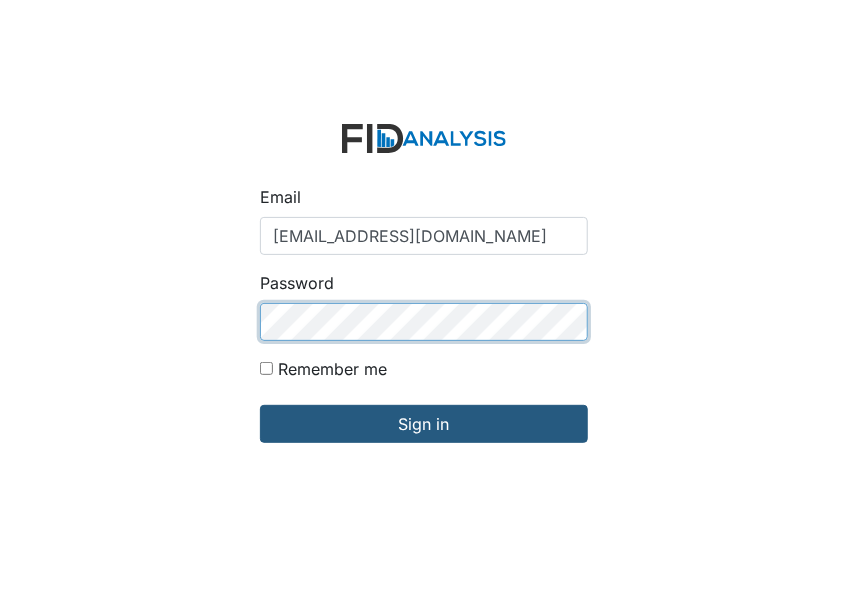 click on "Sign in" at bounding box center (424, 424) 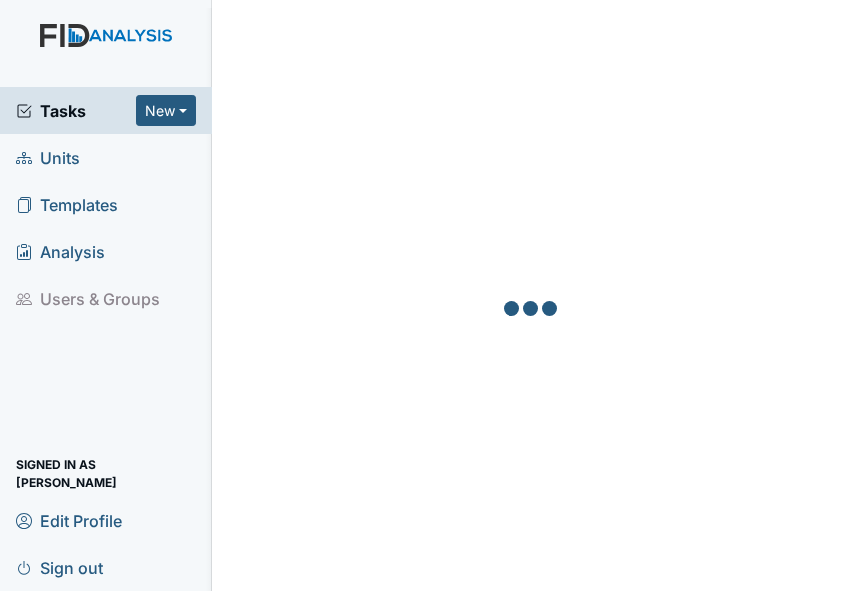 scroll, scrollTop: 0, scrollLeft: 0, axis: both 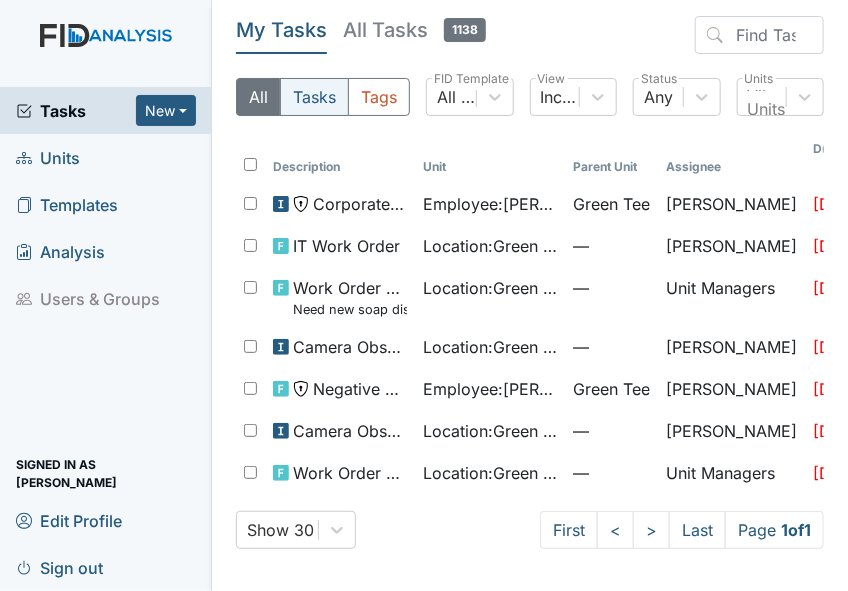 click on "Tasks" at bounding box center [314, 97] 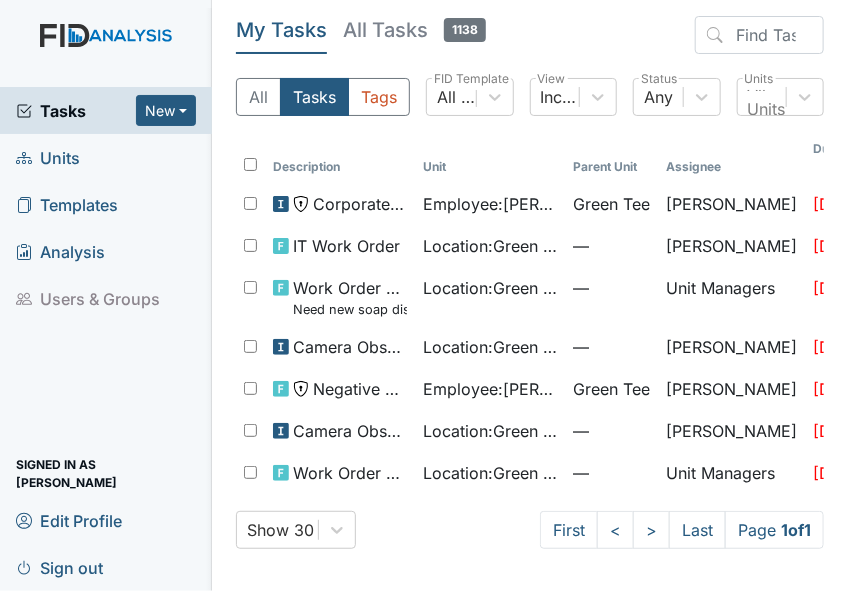 click on "Units" at bounding box center (106, 157) 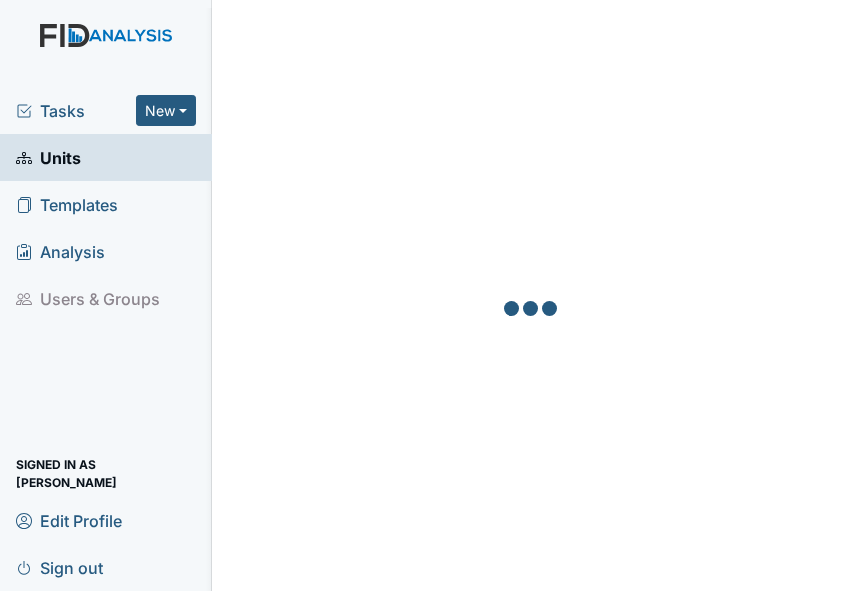 scroll, scrollTop: 0, scrollLeft: 0, axis: both 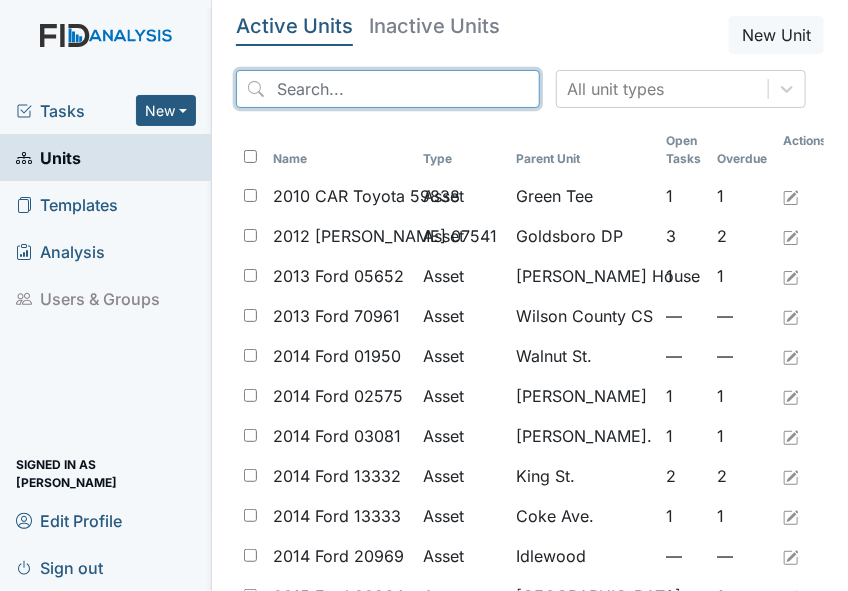 click at bounding box center (388, 89) 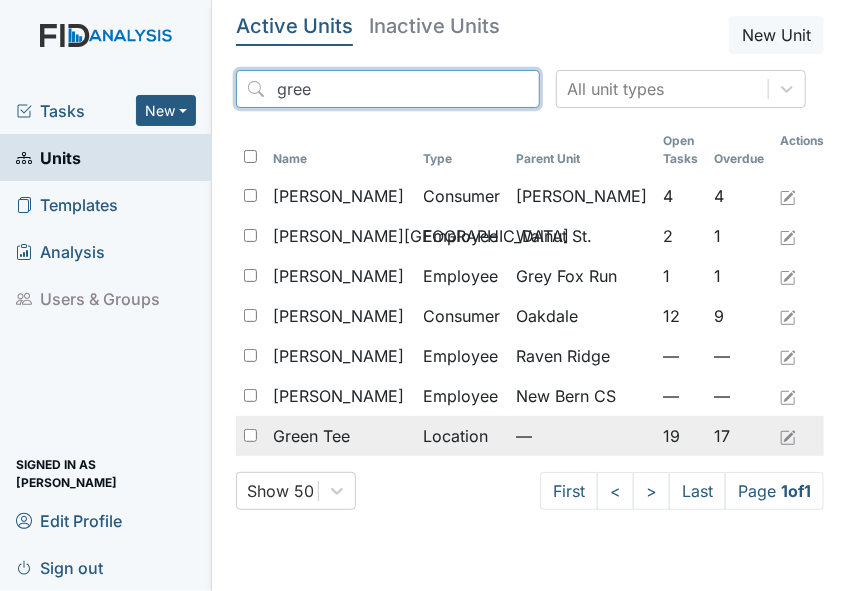 type on "gree" 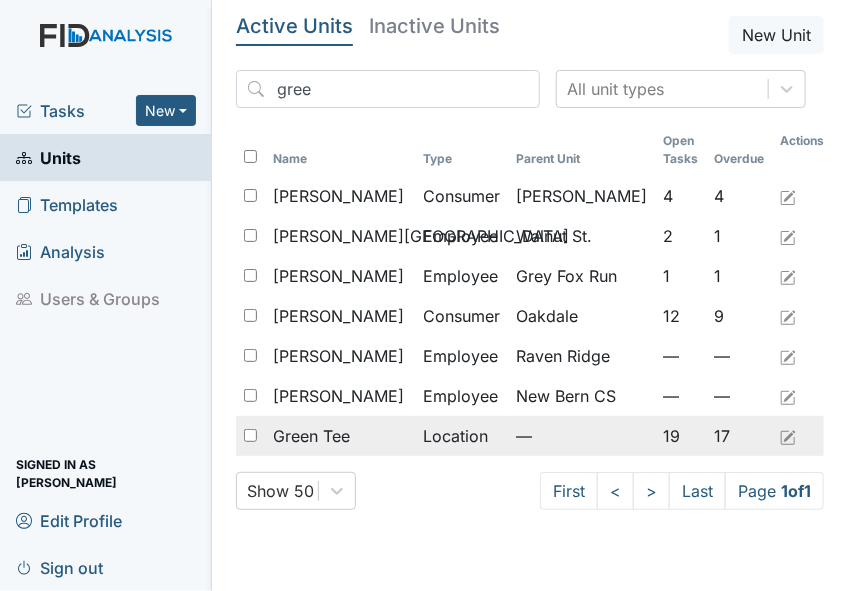 click on "Green Tee" at bounding box center (311, 436) 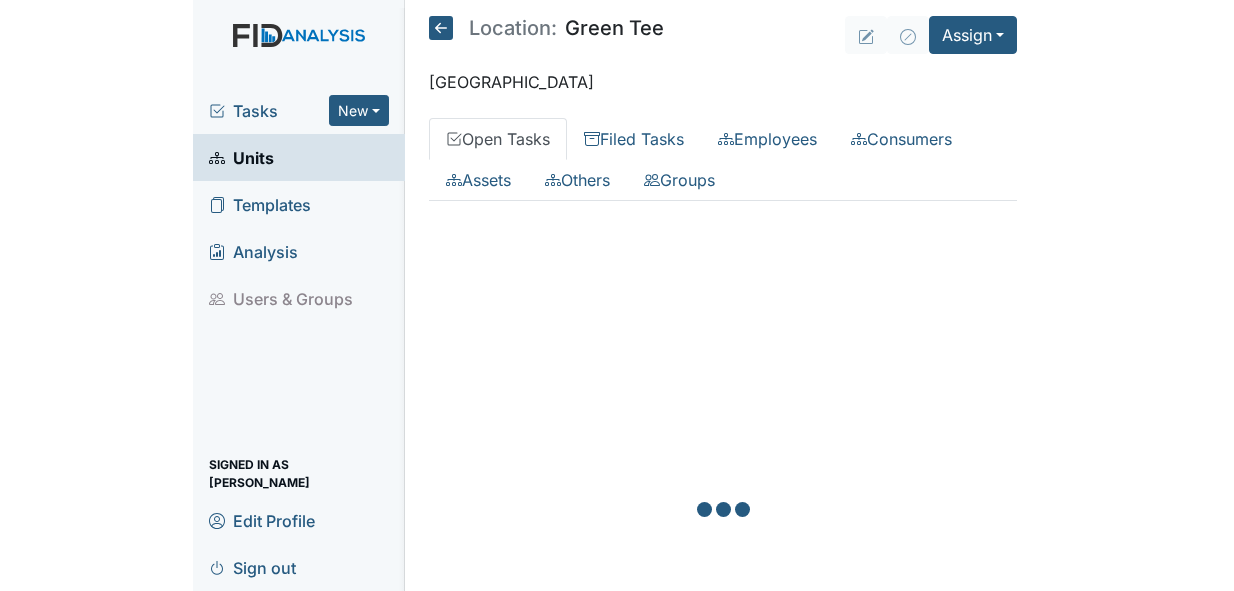 scroll, scrollTop: 0, scrollLeft: 0, axis: both 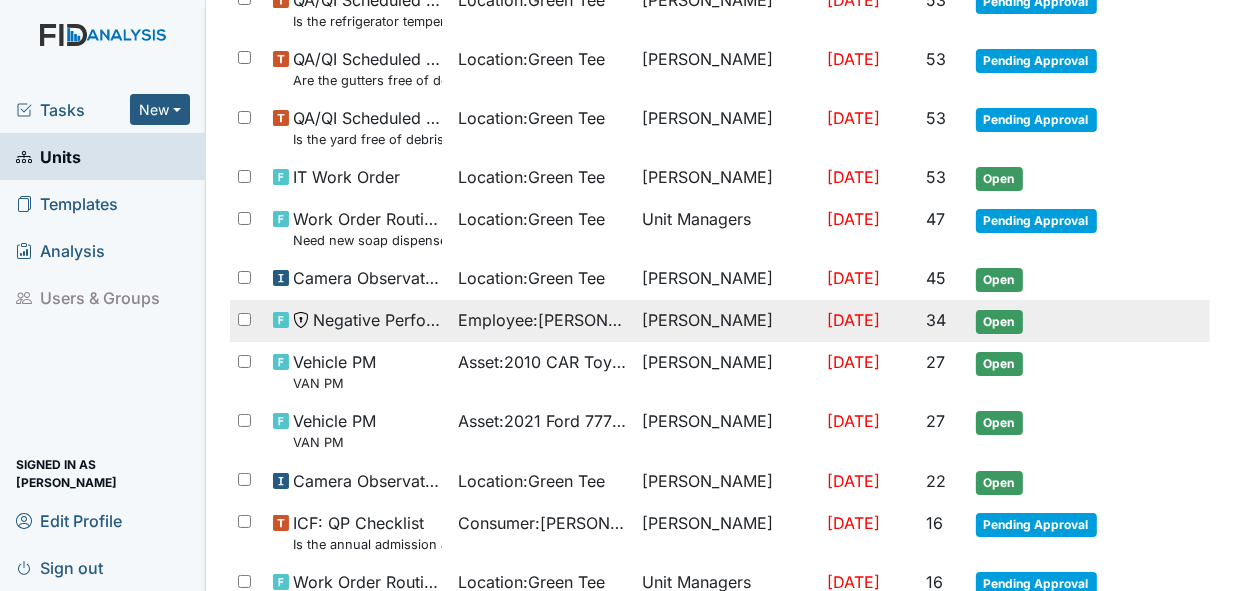 click on "Open" at bounding box center [999, 322] 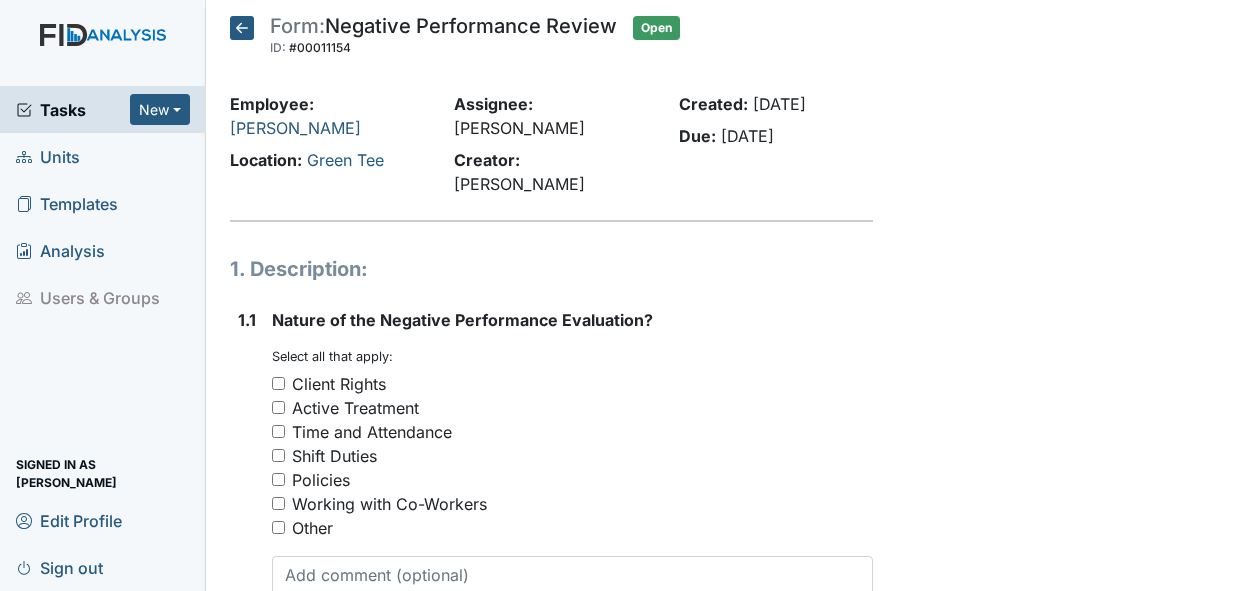 scroll, scrollTop: 0, scrollLeft: 0, axis: both 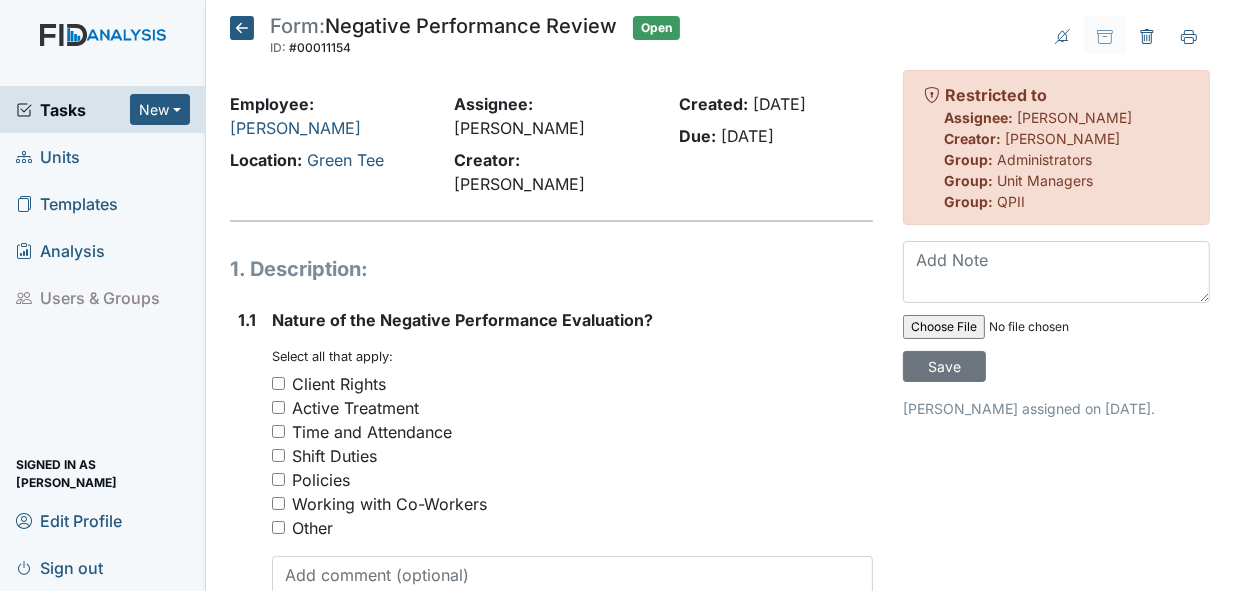 click 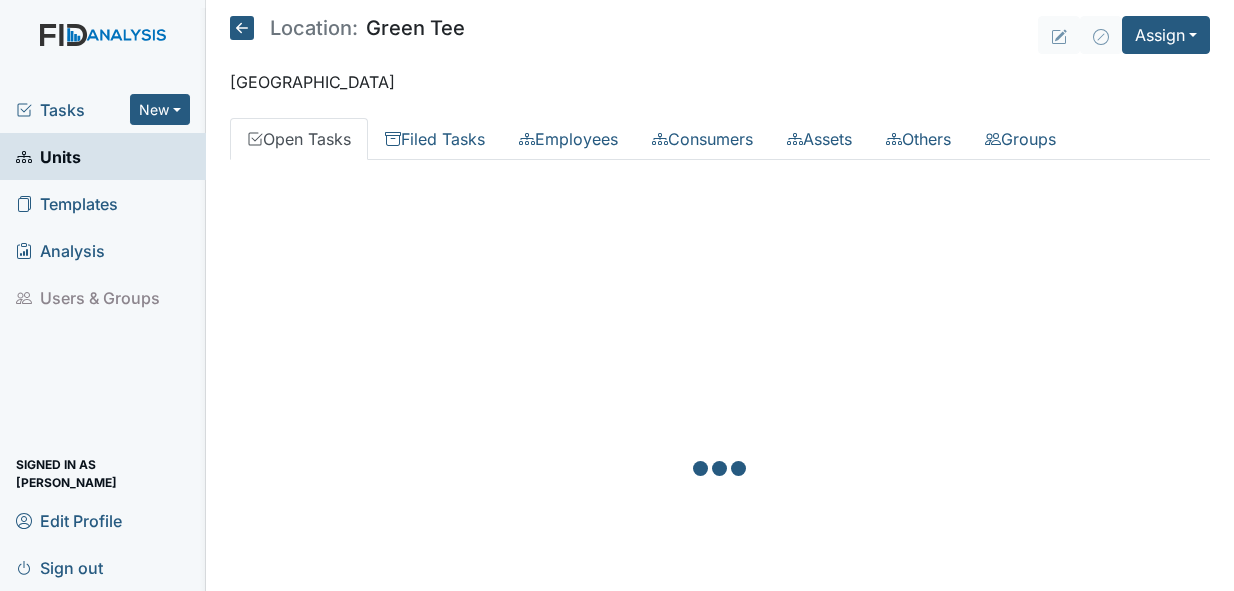 scroll, scrollTop: 0, scrollLeft: 0, axis: both 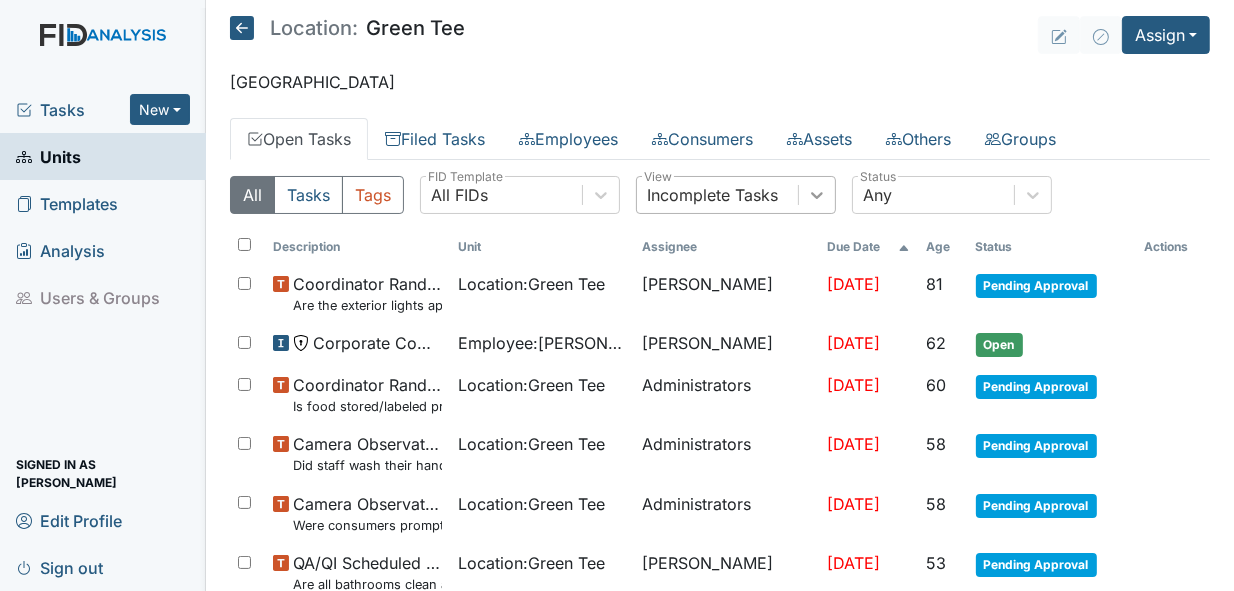 click 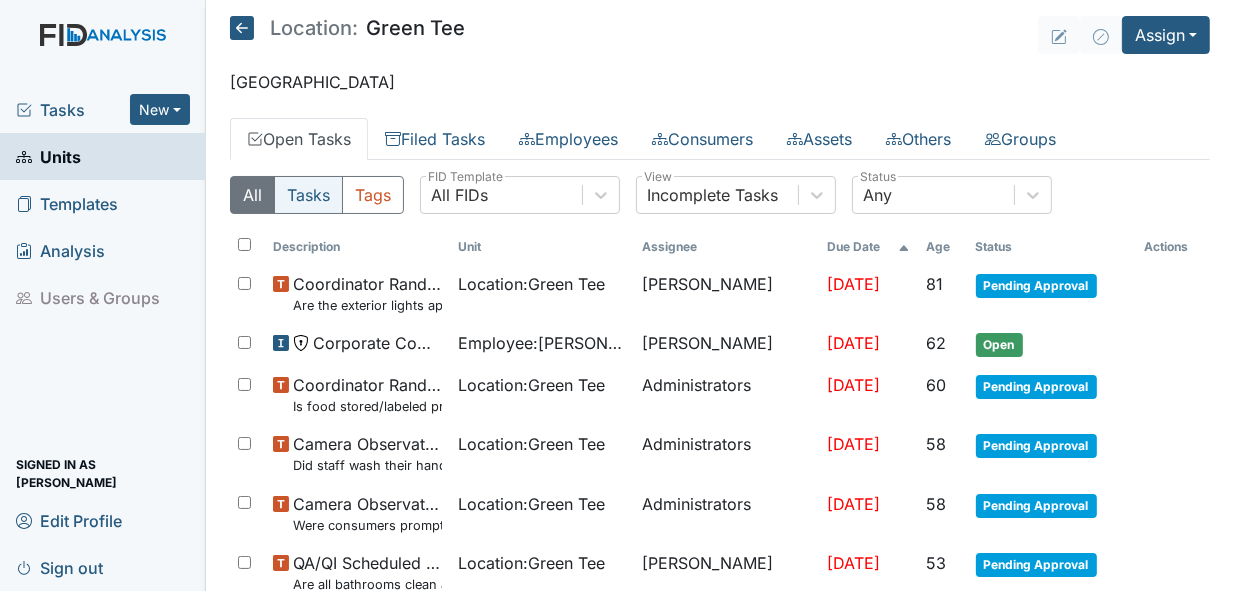 click on "Tasks" at bounding box center (308, 195) 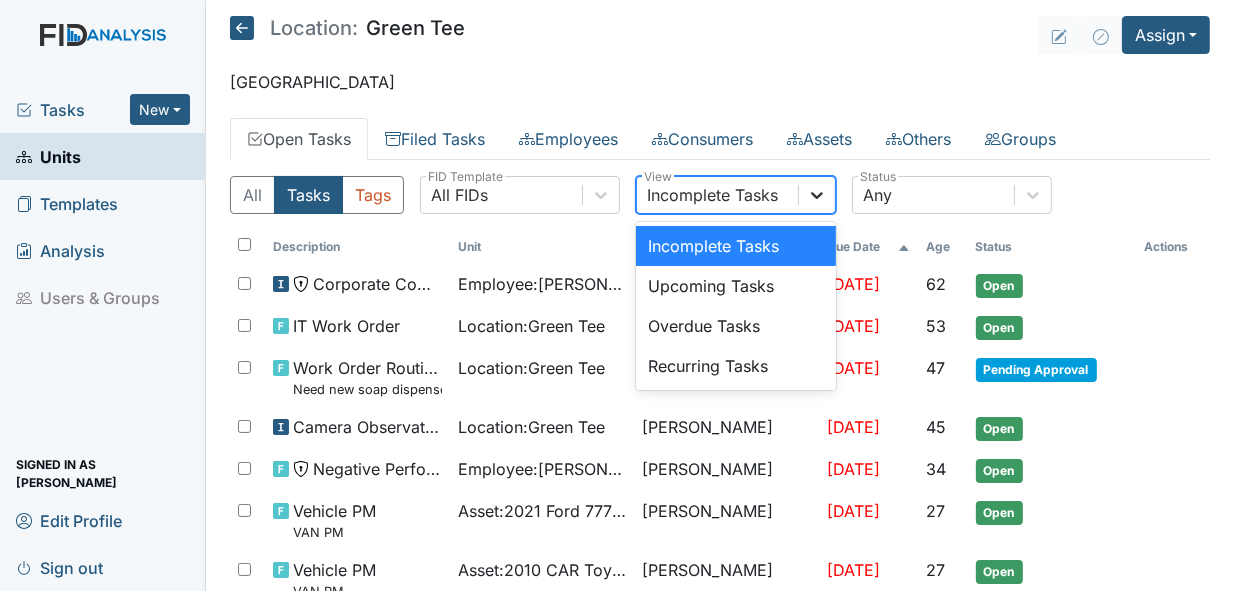 click 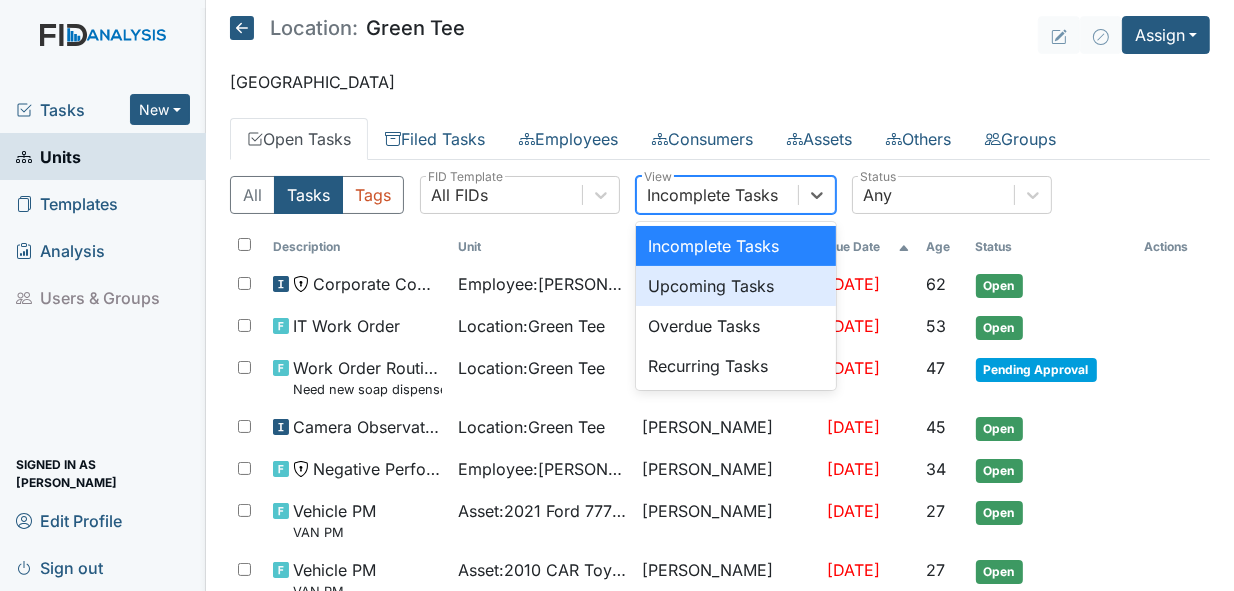 click on "Unit" at bounding box center (542, 247) 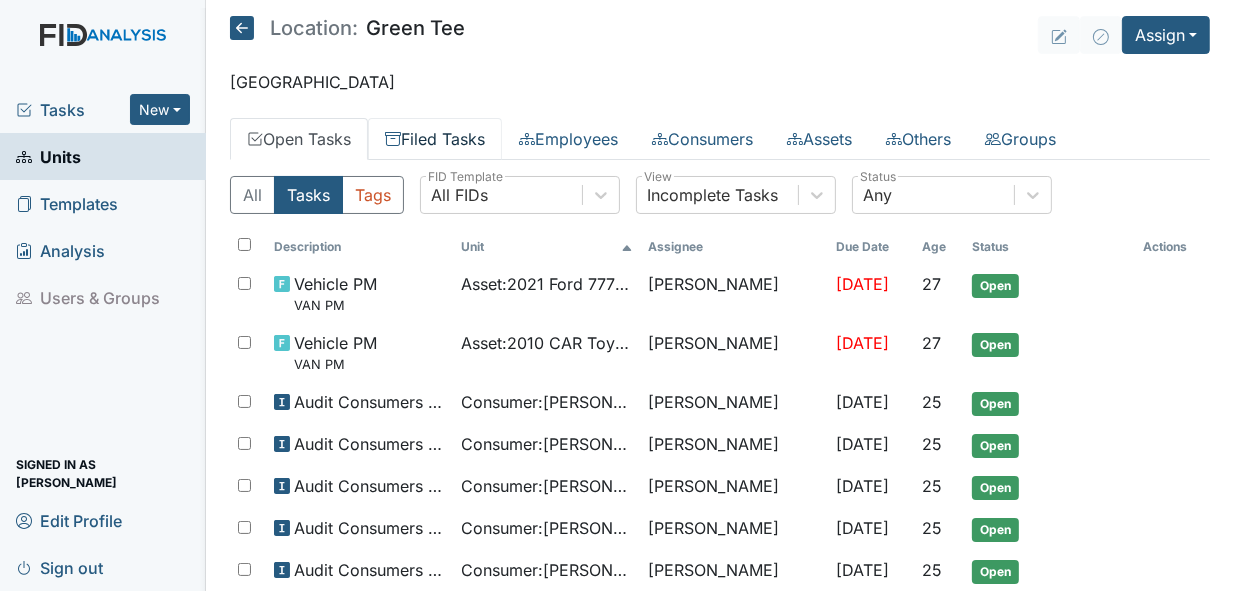click on "Filed Tasks" at bounding box center (435, 139) 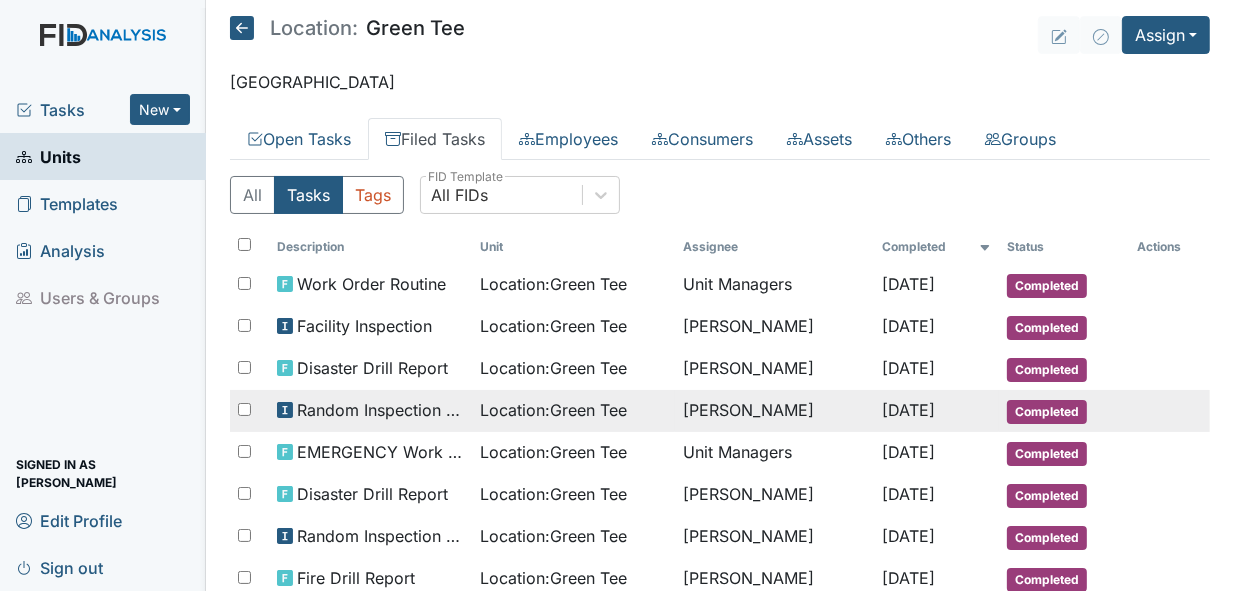 scroll, scrollTop: 100, scrollLeft: 0, axis: vertical 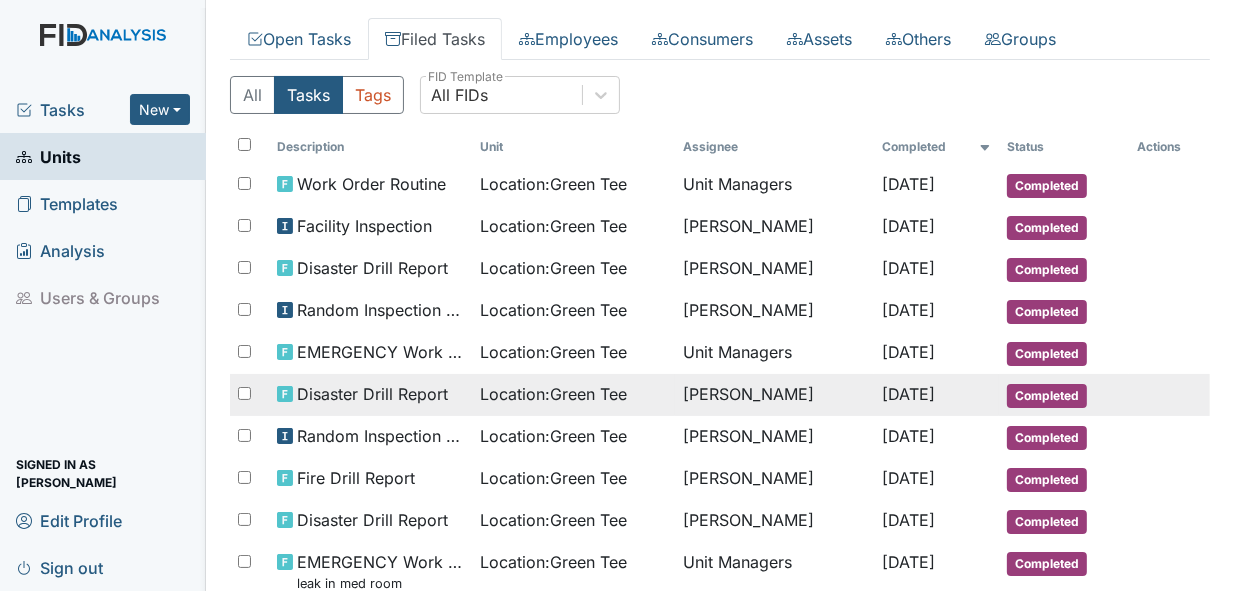 drag, startPoint x: 1147, startPoint y: 387, endPoint x: 1170, endPoint y: 398, distance: 25.495098 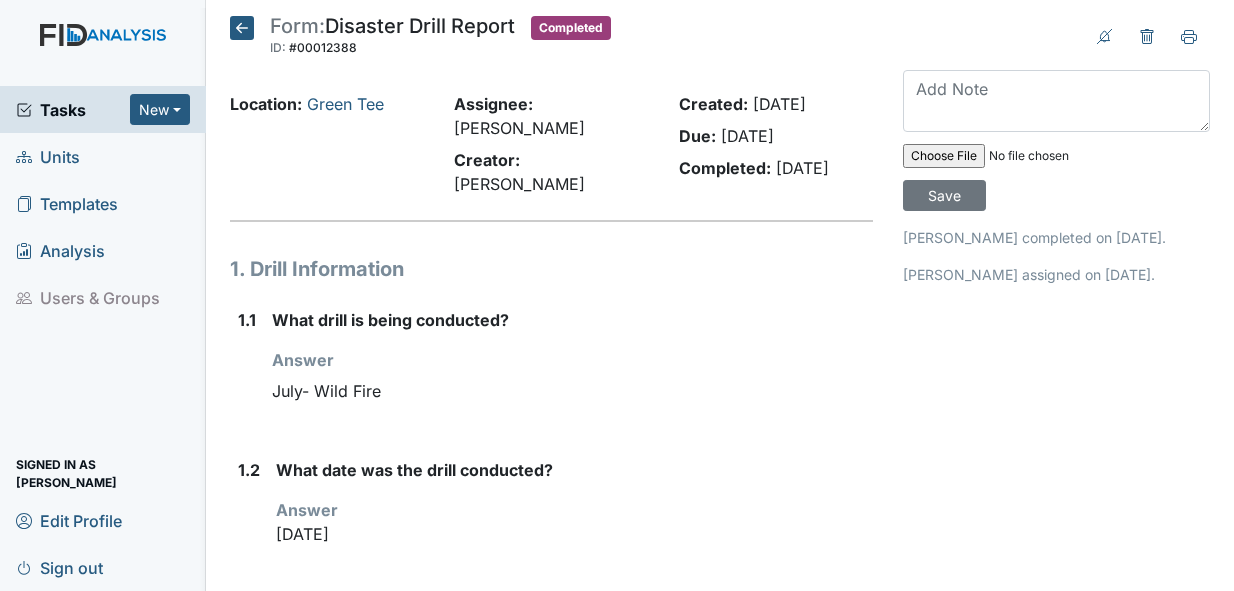 scroll, scrollTop: 0, scrollLeft: 0, axis: both 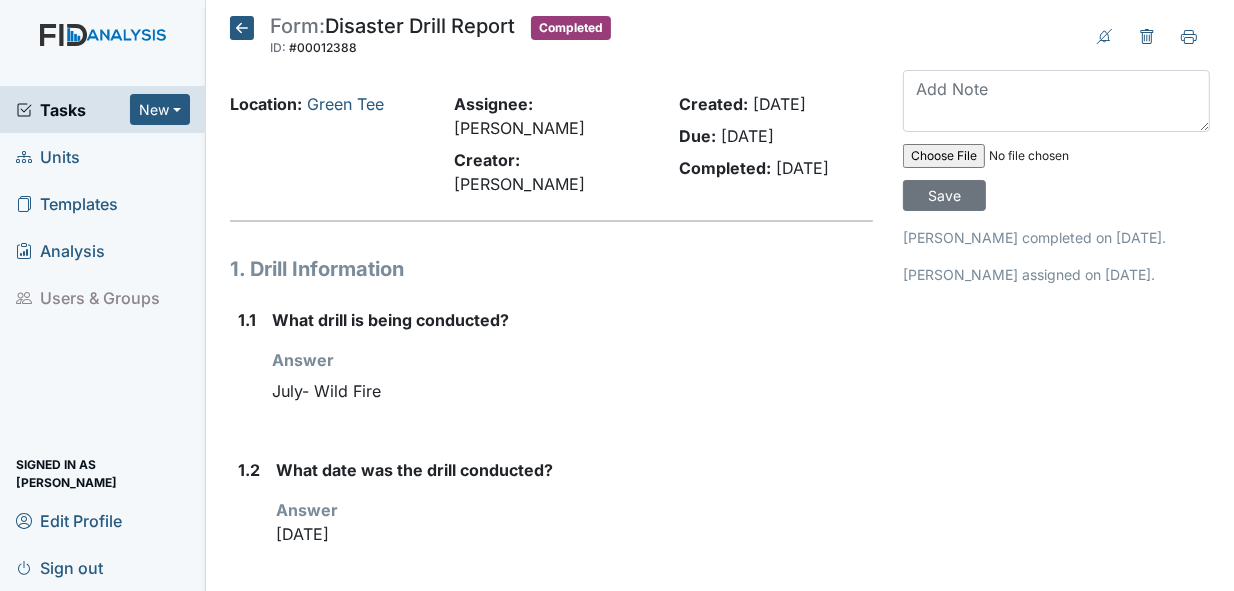 click 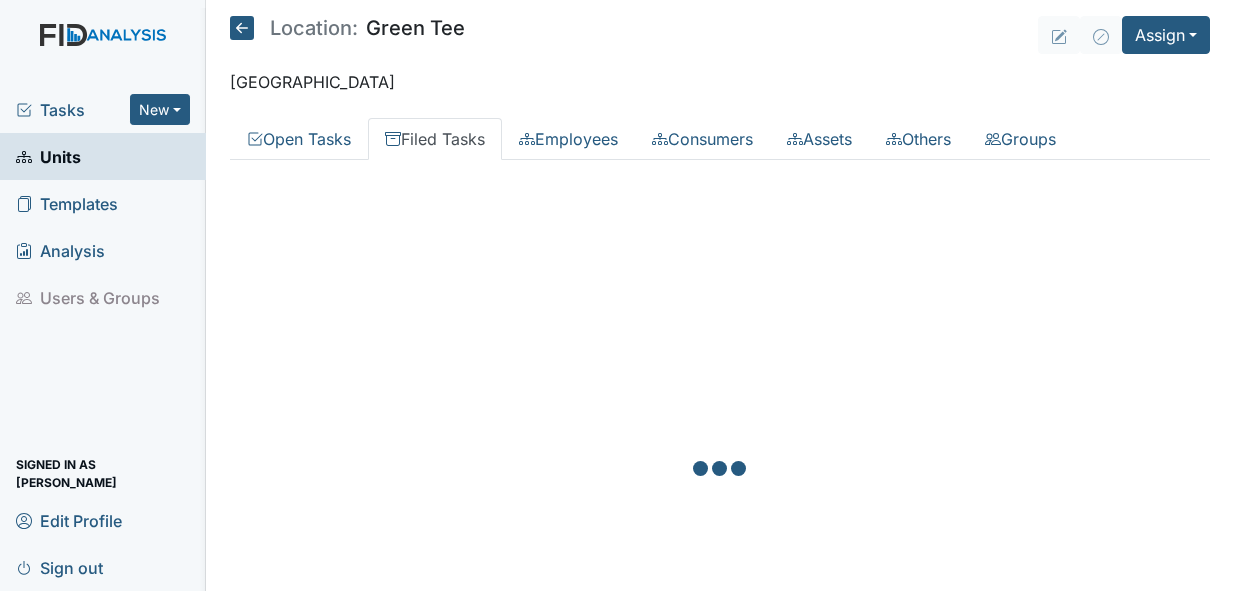 scroll, scrollTop: 0, scrollLeft: 0, axis: both 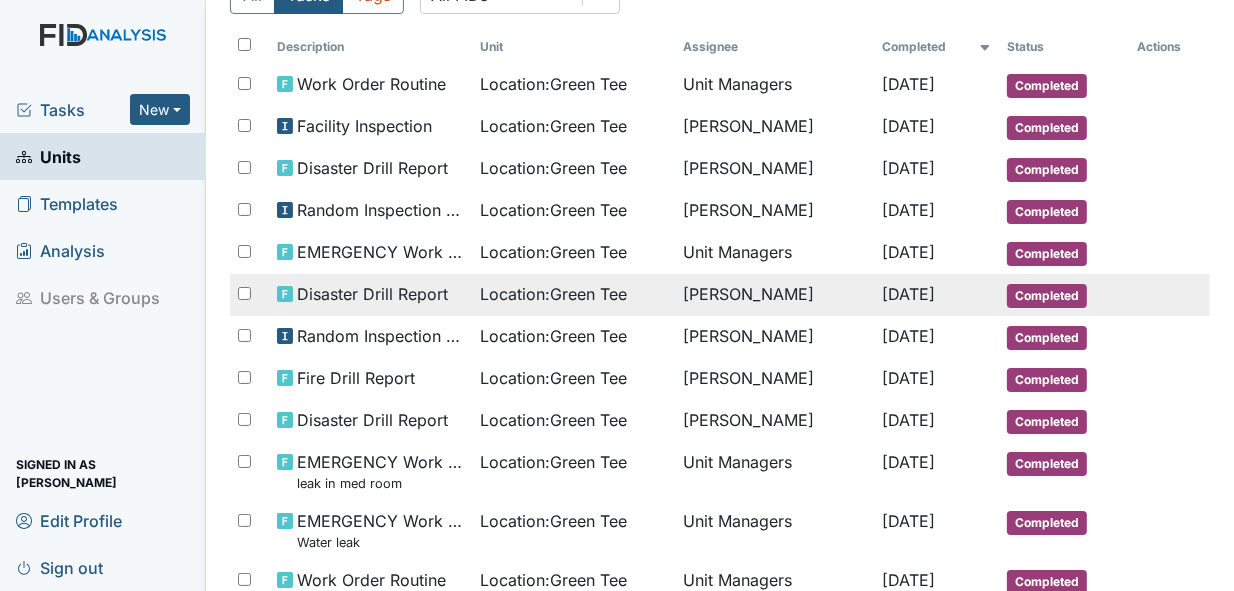 click on "Completed" at bounding box center (1047, 296) 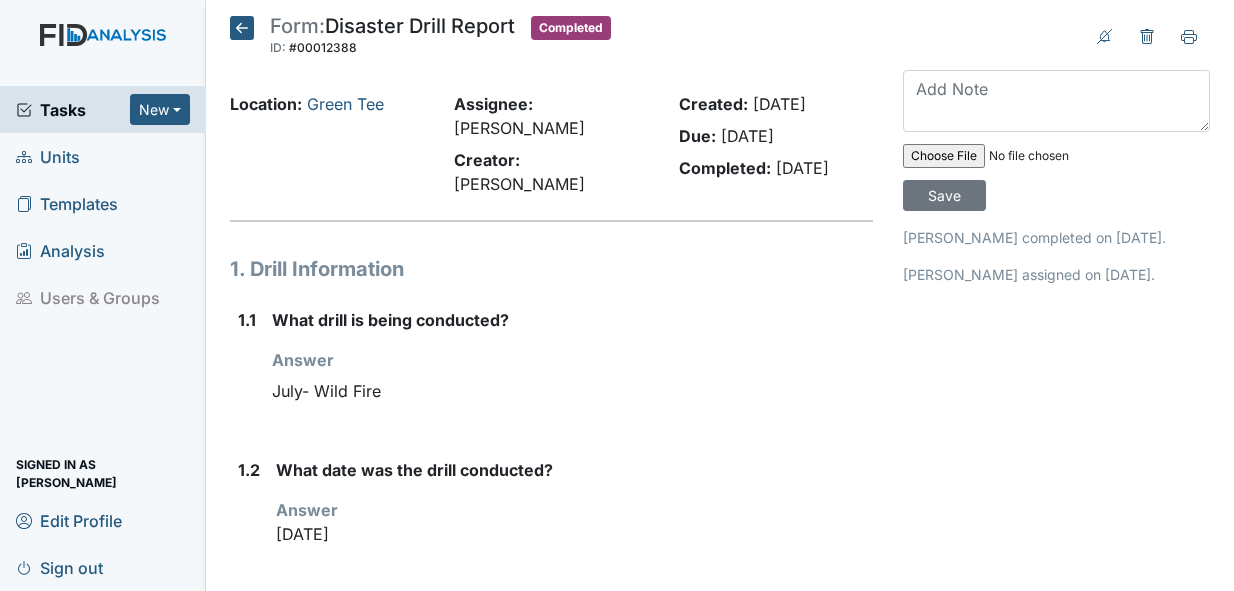 scroll, scrollTop: 0, scrollLeft: 0, axis: both 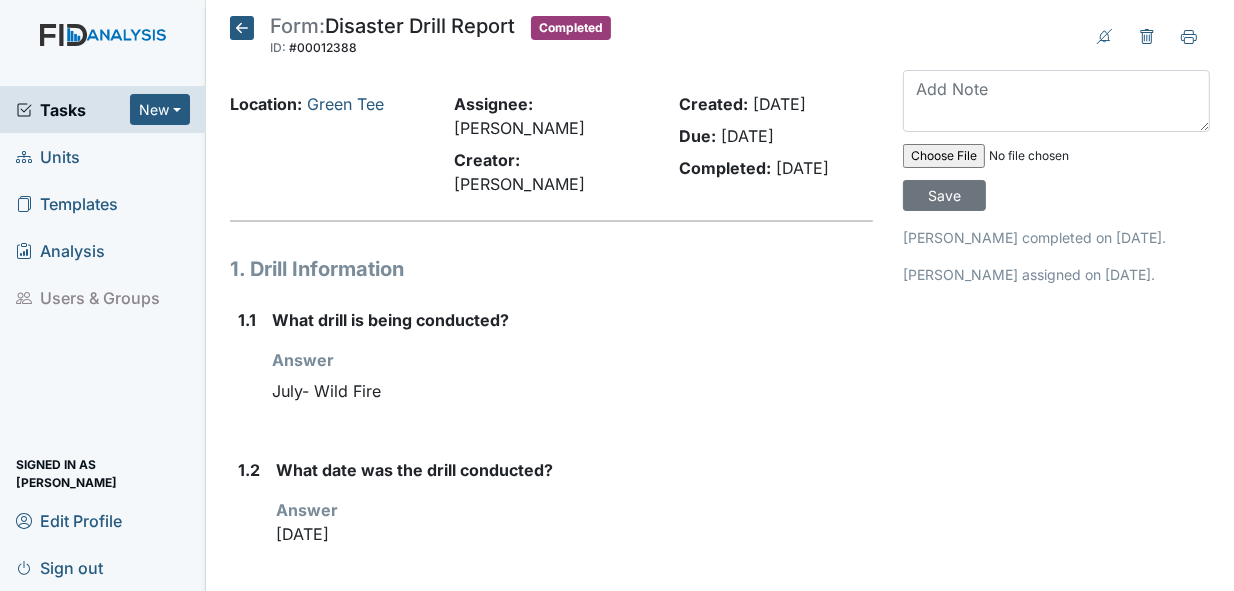 click 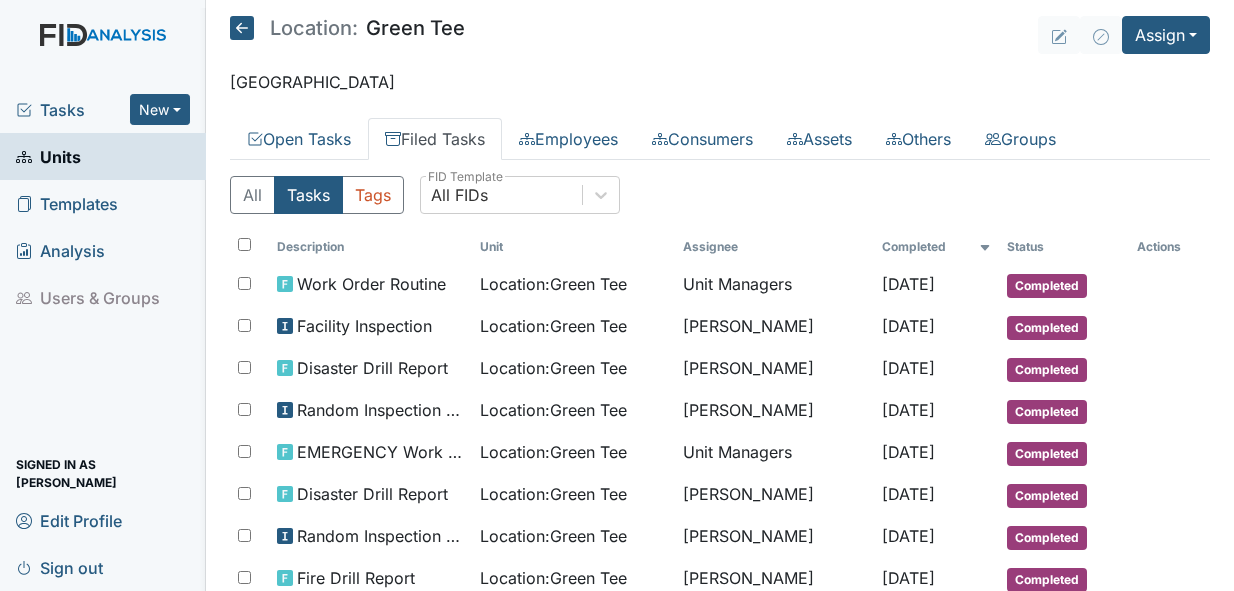 scroll, scrollTop: 0, scrollLeft: 0, axis: both 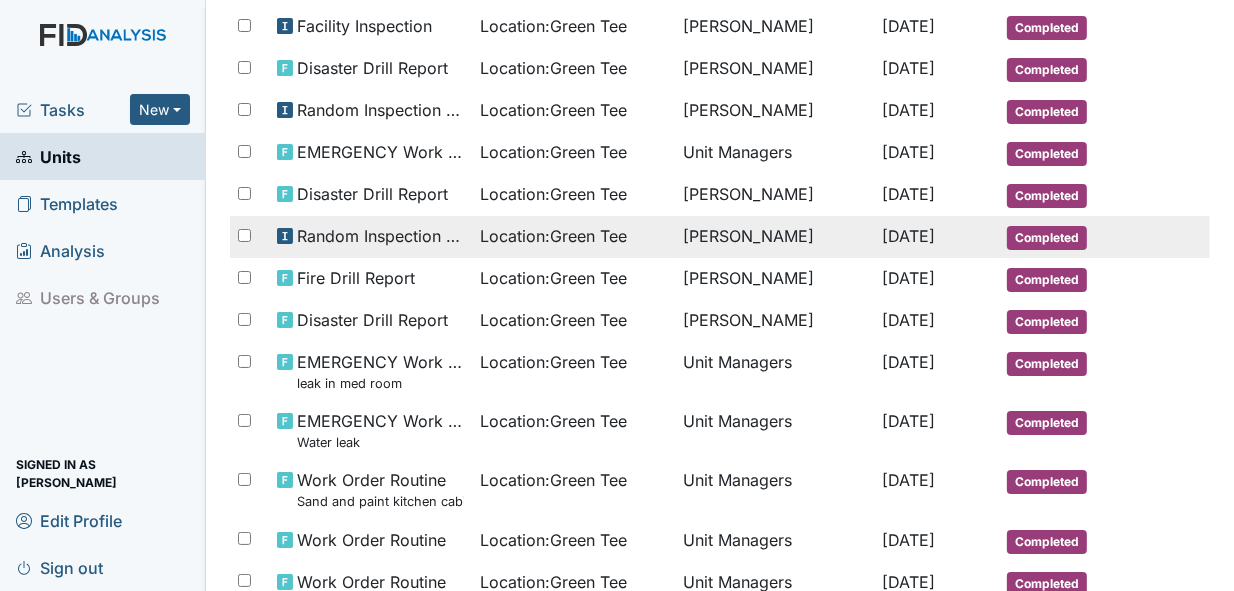click on "Completed" at bounding box center (1047, 238) 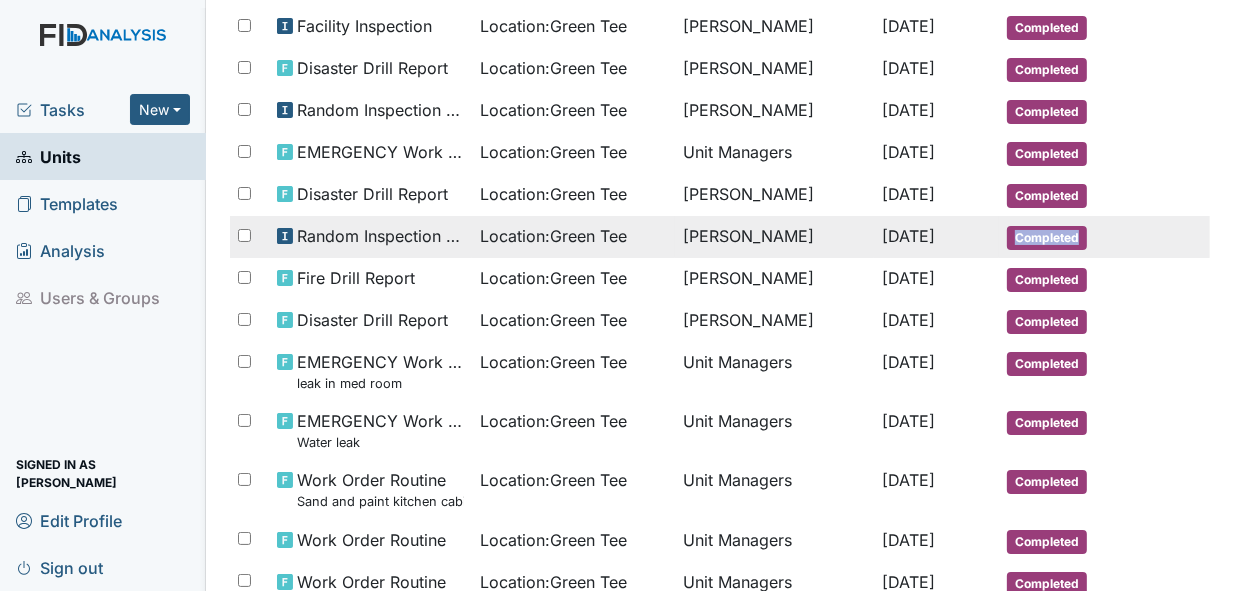 click on "Completed" at bounding box center (1047, 238) 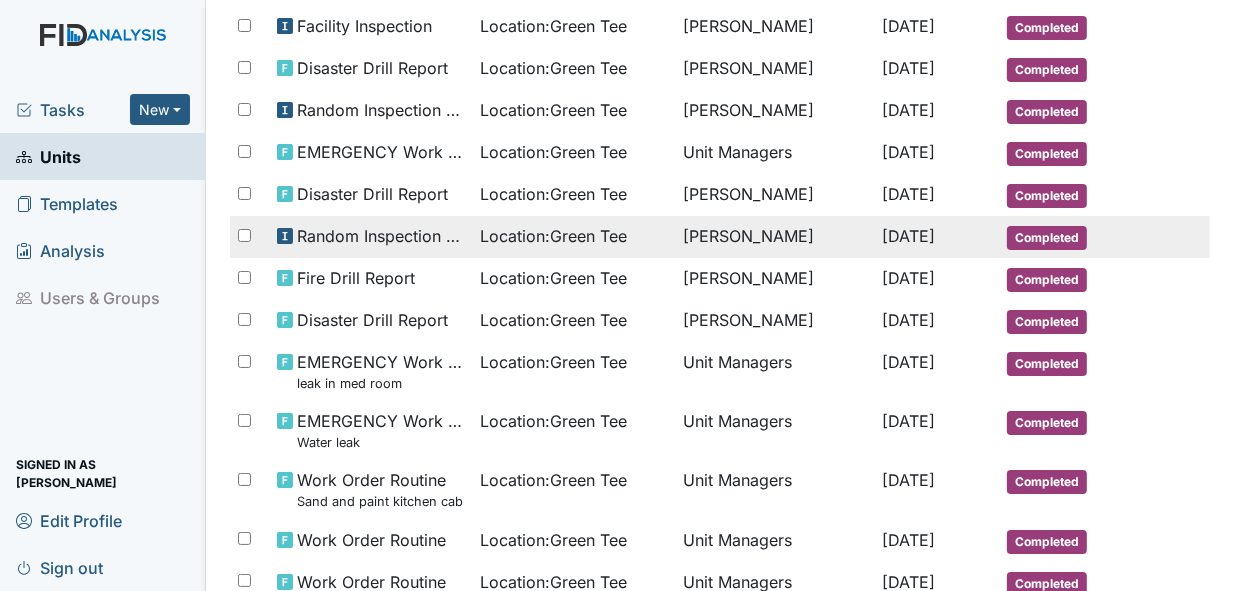 drag, startPoint x: 1043, startPoint y: 226, endPoint x: 906, endPoint y: 231, distance: 137.09122 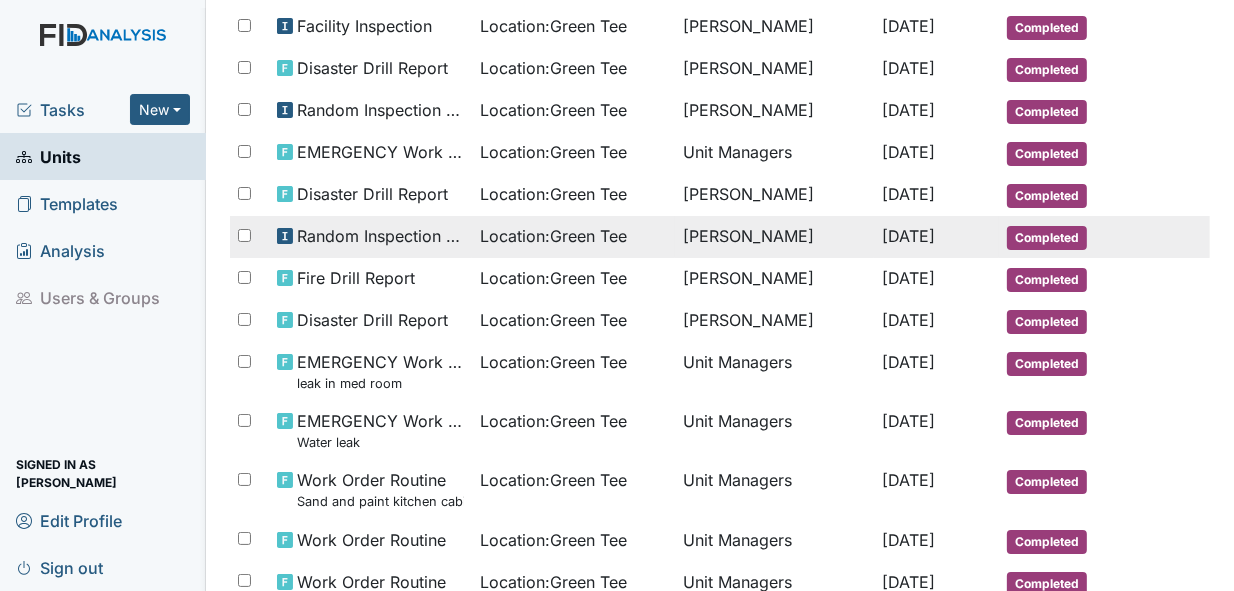 click on "[DATE]" at bounding box center (908, 236) 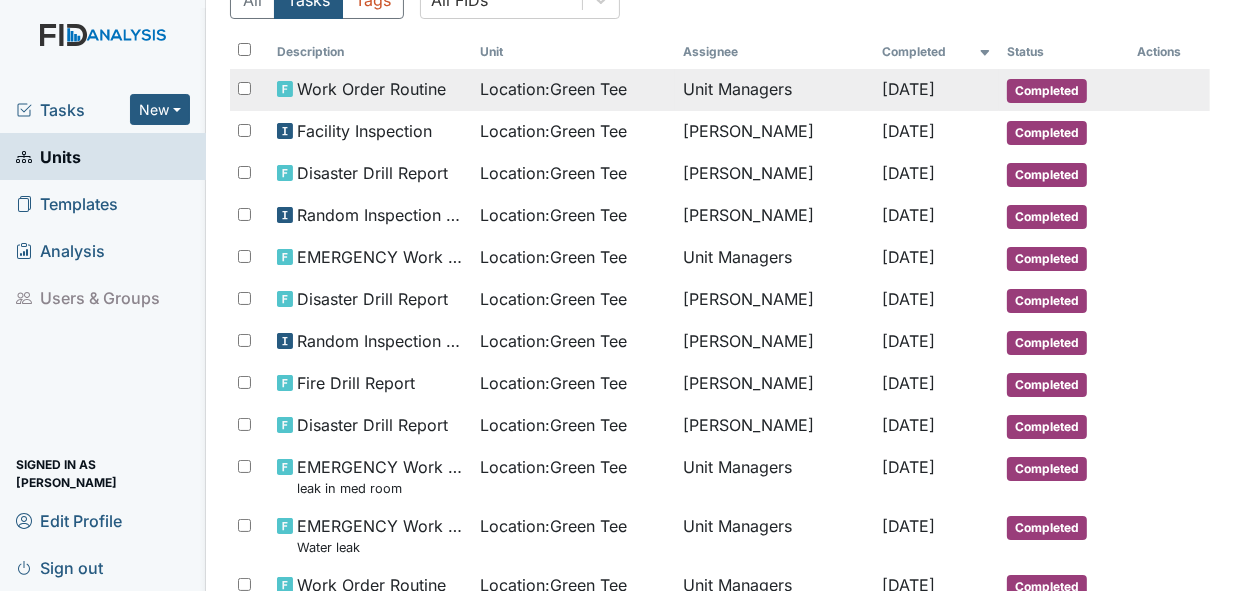scroll, scrollTop: 0, scrollLeft: 0, axis: both 